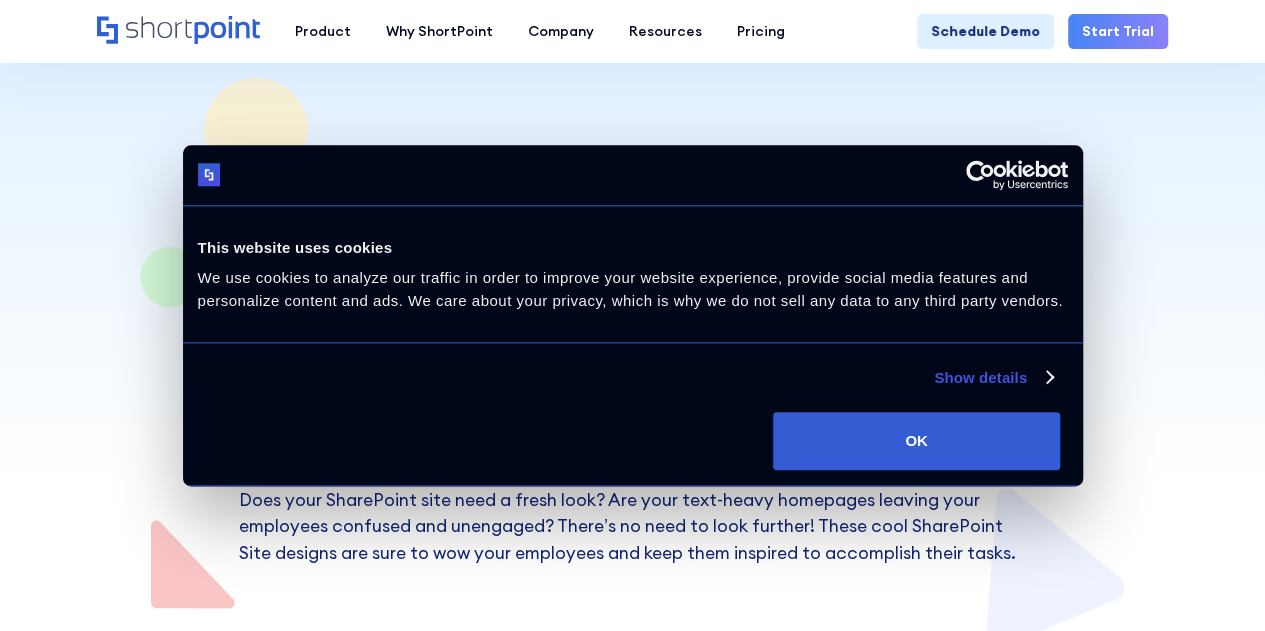 scroll, scrollTop: 363, scrollLeft: 0, axis: vertical 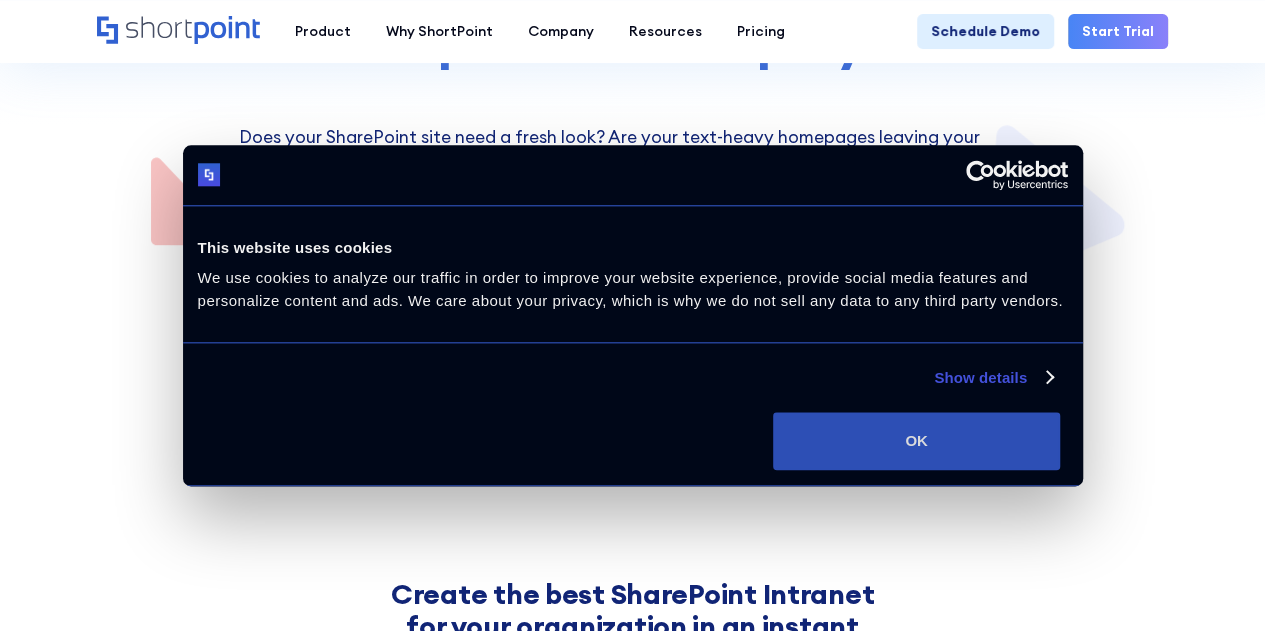 click on "OK" at bounding box center [916, 441] 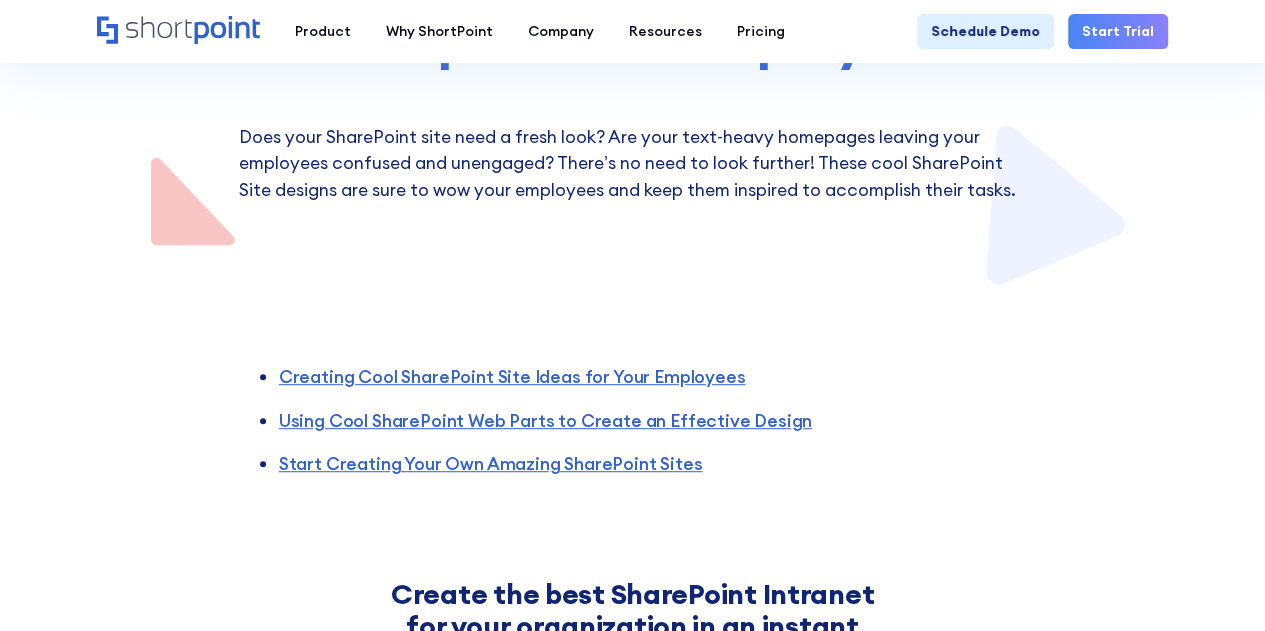 scroll, scrollTop: 0, scrollLeft: 0, axis: both 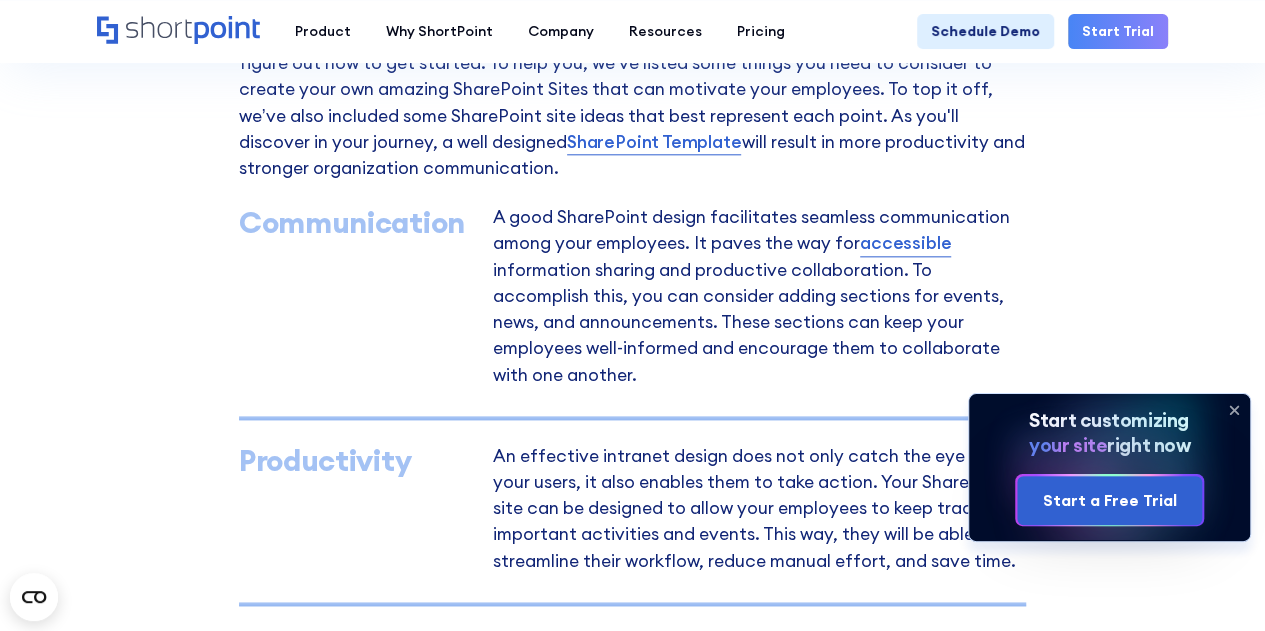 click 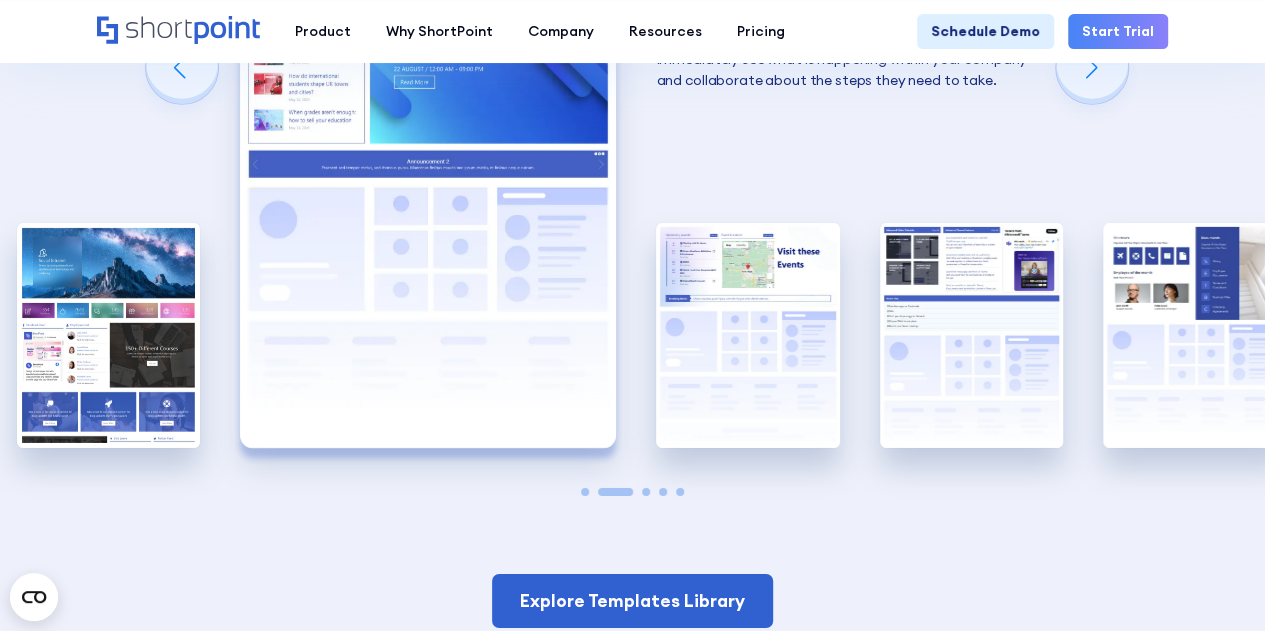 scroll, scrollTop: 3178, scrollLeft: 0, axis: vertical 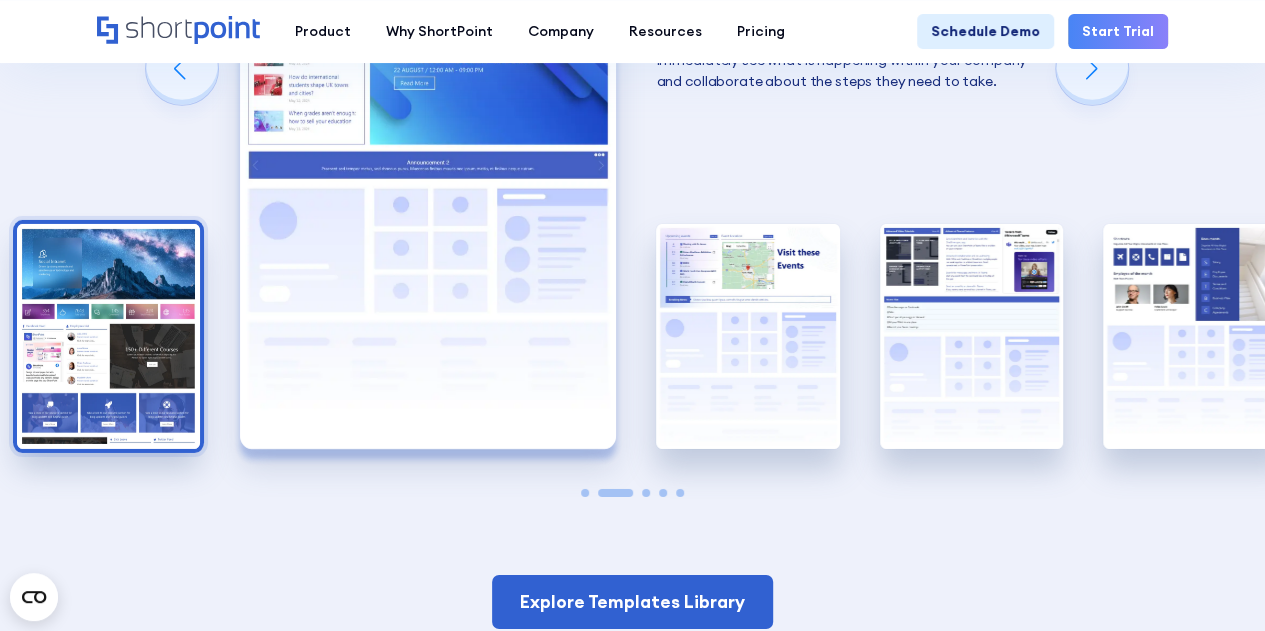 click at bounding box center (108, 336) 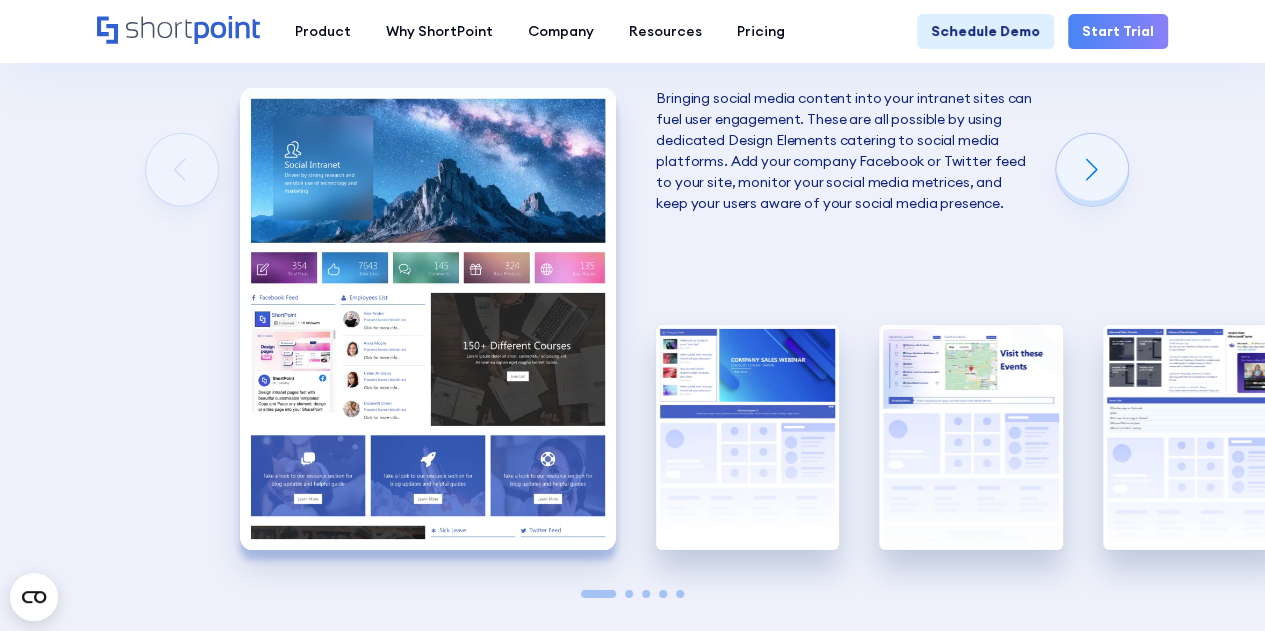 scroll, scrollTop: 3051, scrollLeft: 0, axis: vertical 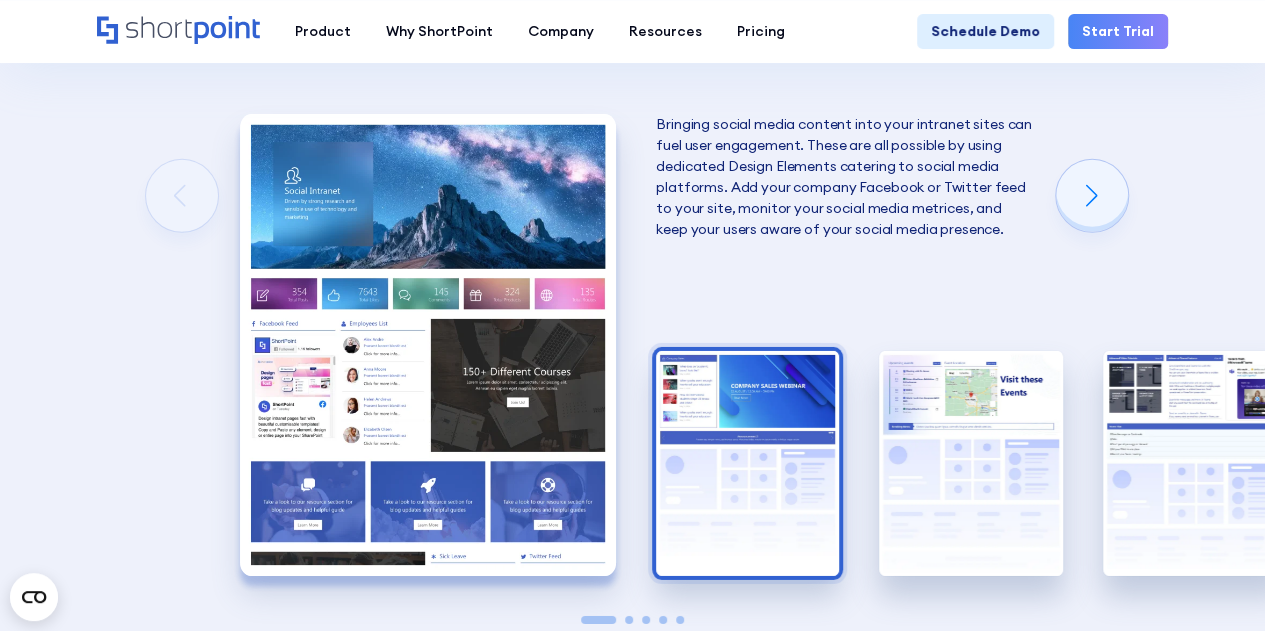 click at bounding box center (747, 463) 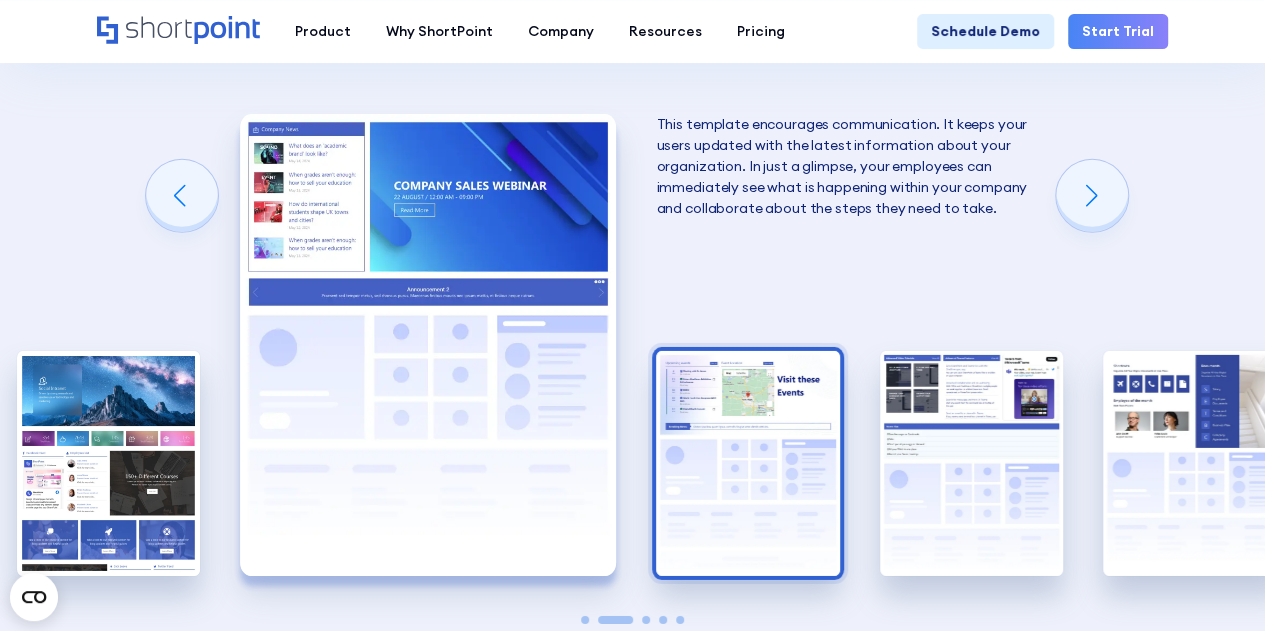 click at bounding box center [747, 463] 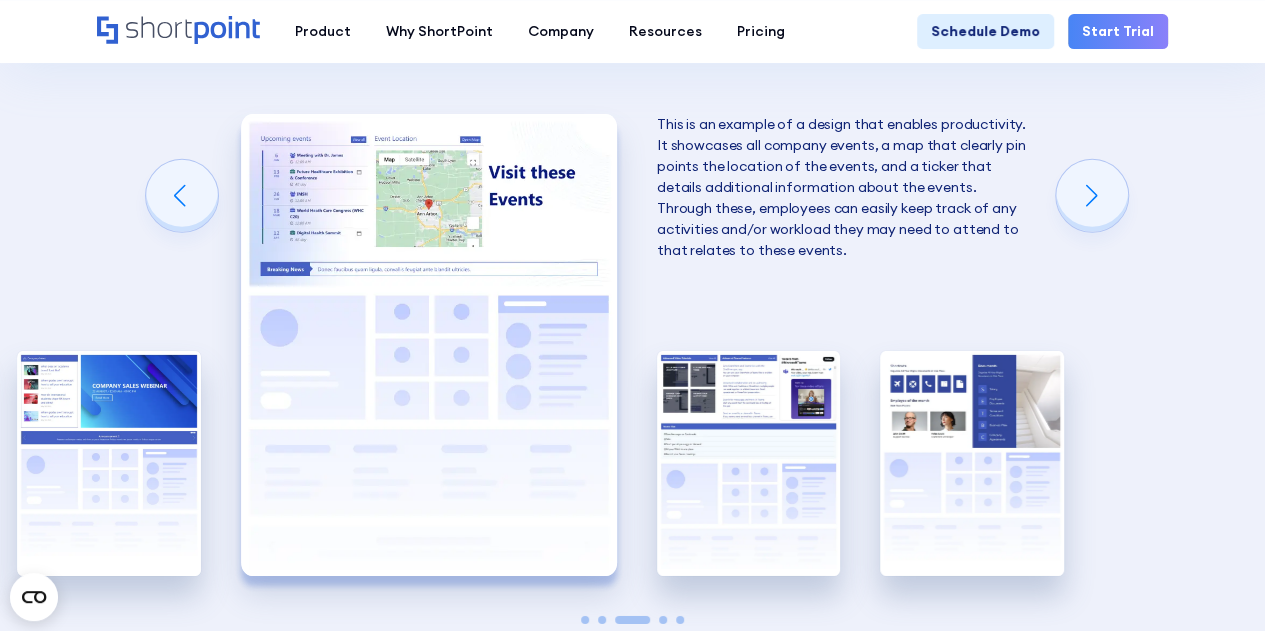 click at bounding box center (748, 463) 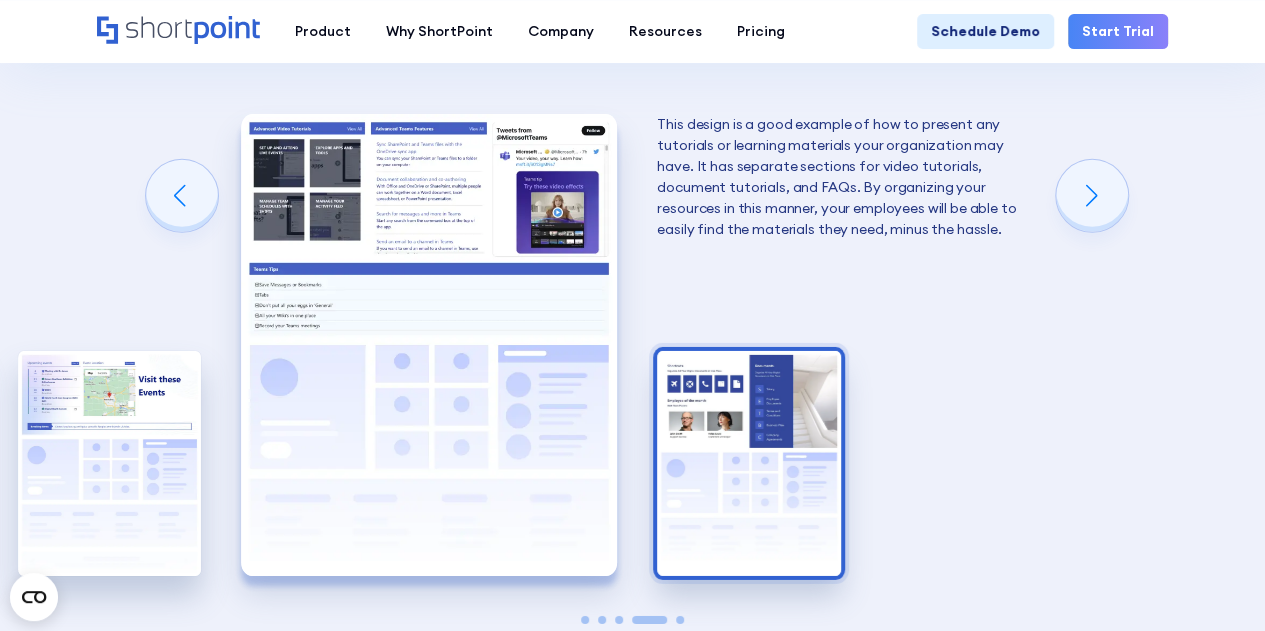 click at bounding box center [748, 463] 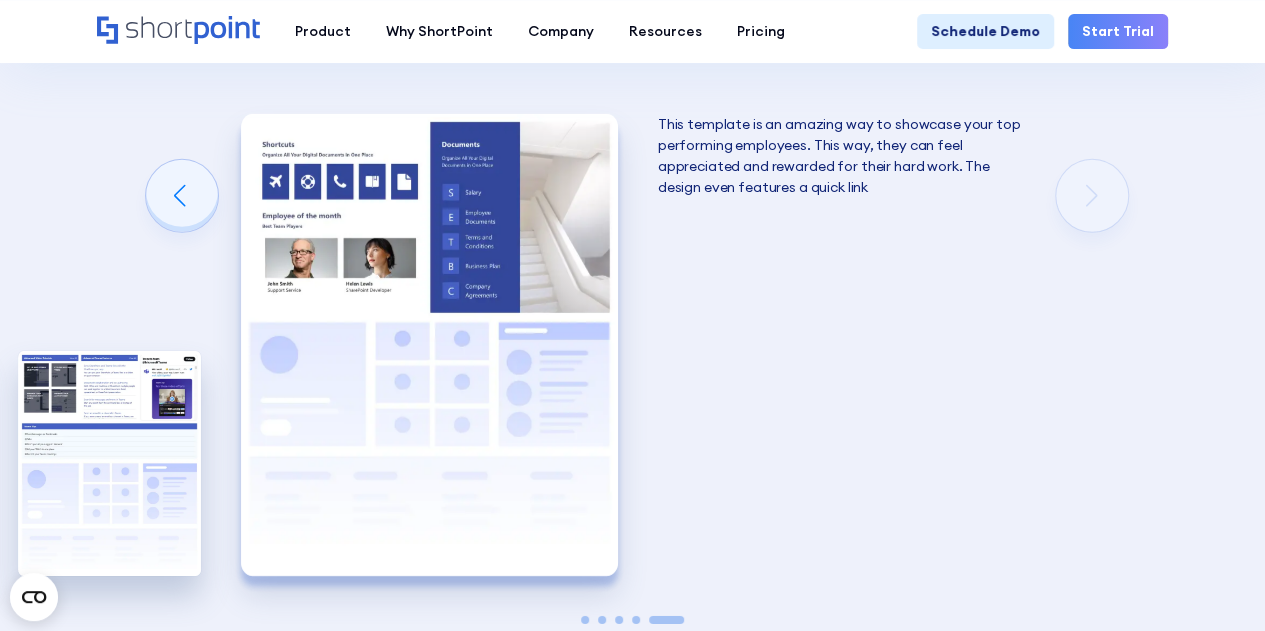 click at bounding box center [429, 345] 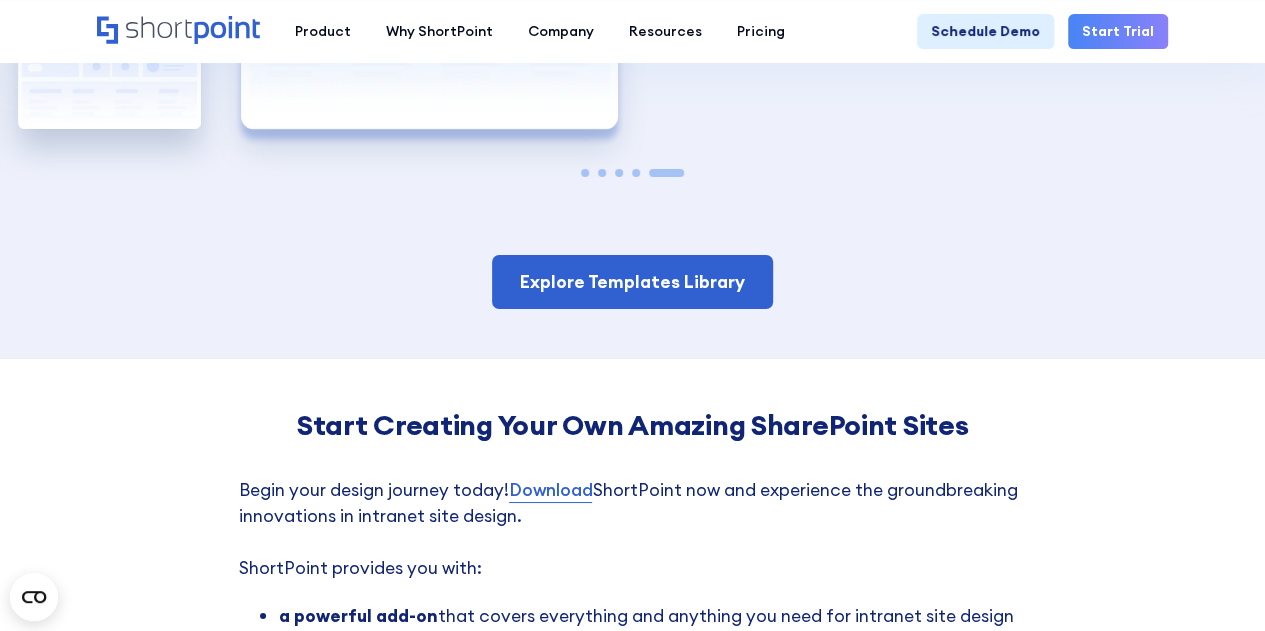 scroll, scrollTop: 3499, scrollLeft: 0, axis: vertical 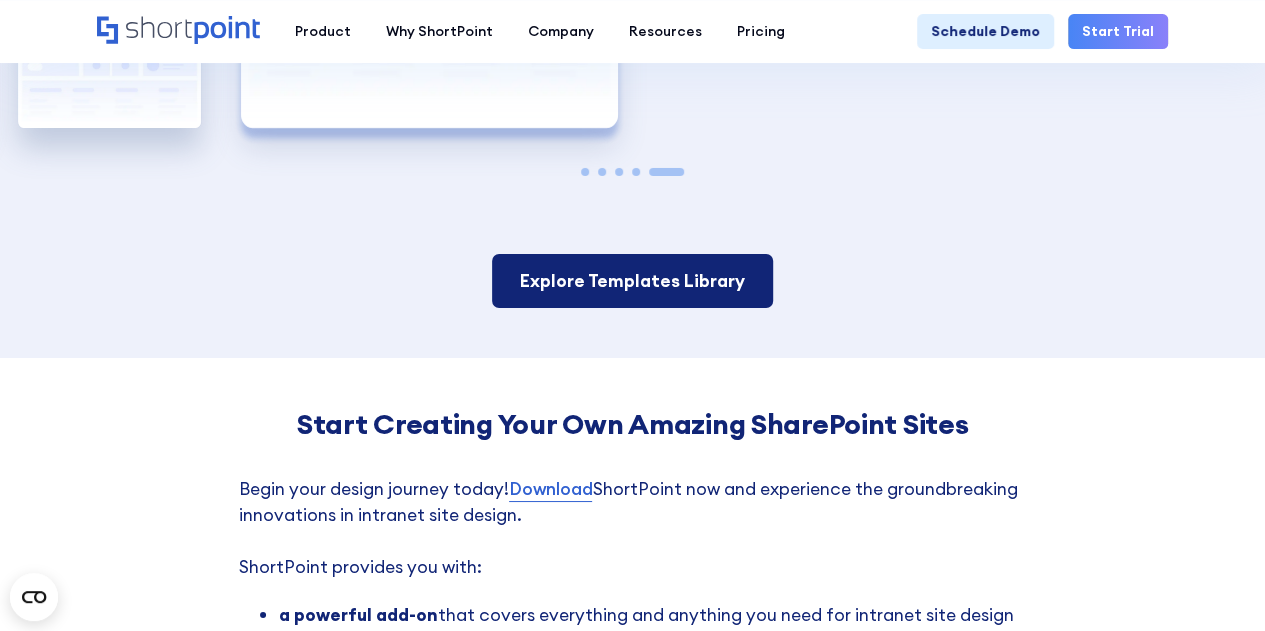 click on "Explore Templates Library" at bounding box center (632, 281) 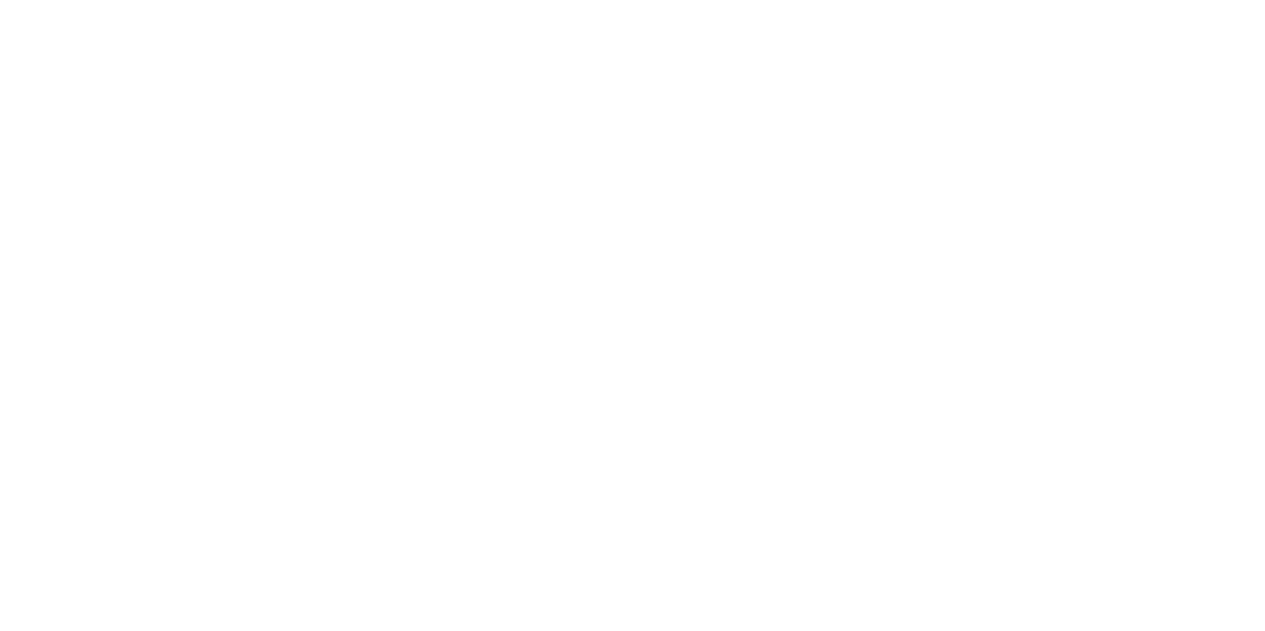 scroll, scrollTop: 0, scrollLeft: 0, axis: both 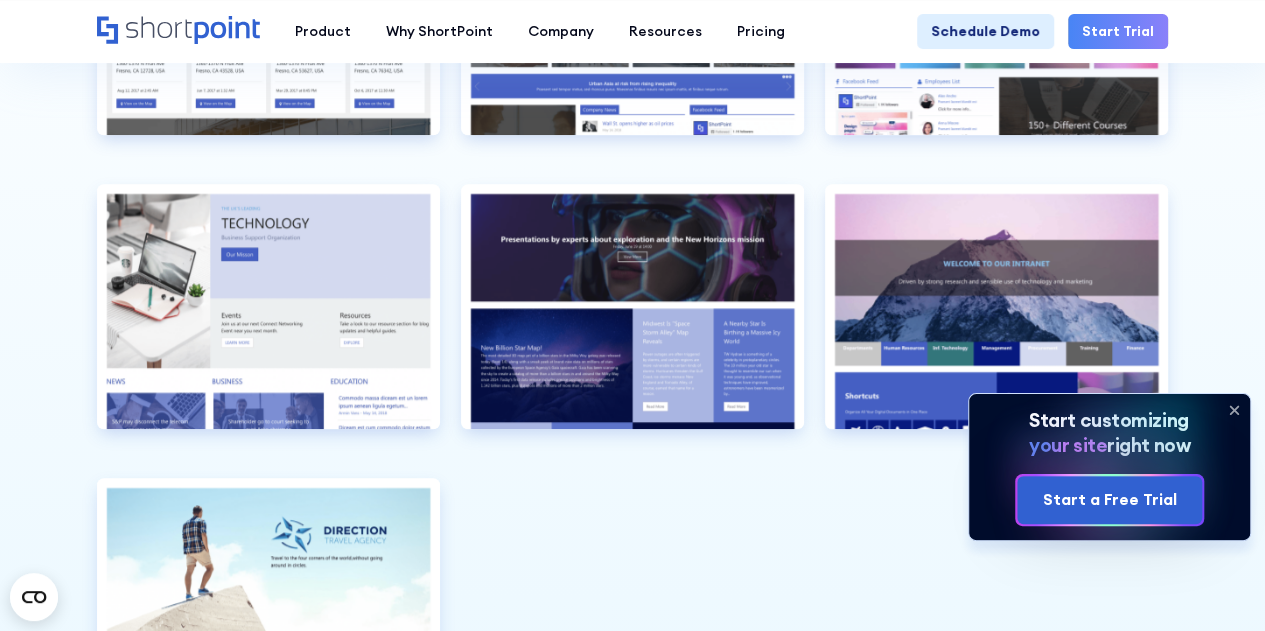 click 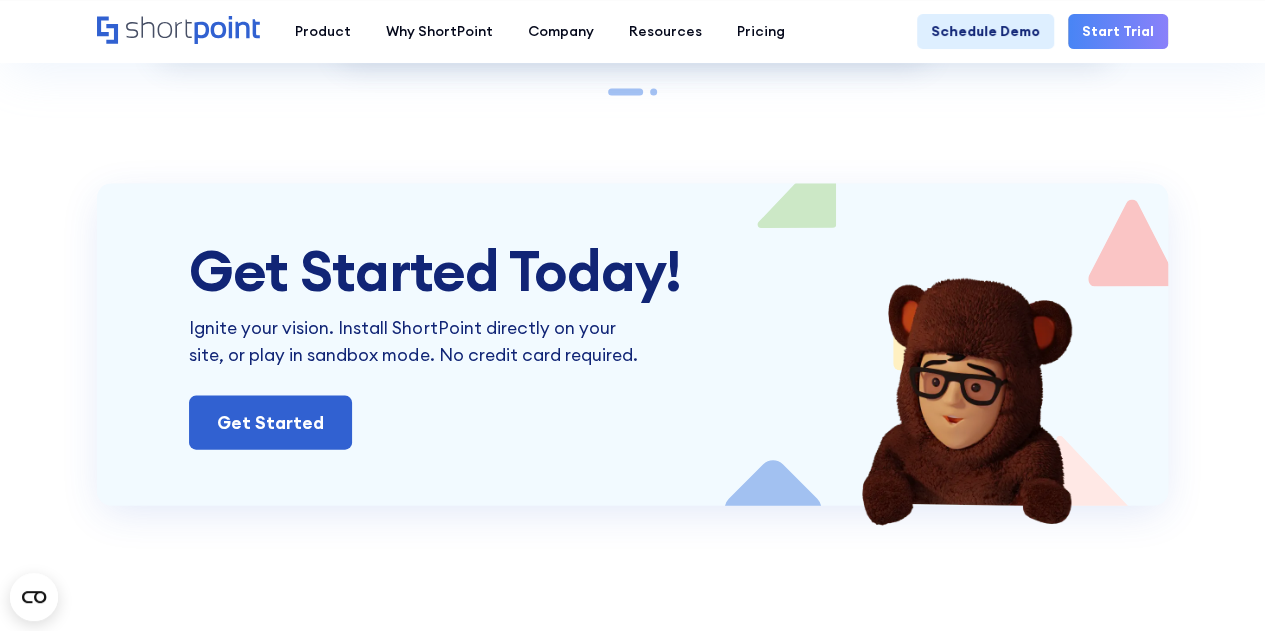 scroll, scrollTop: 13720, scrollLeft: 0, axis: vertical 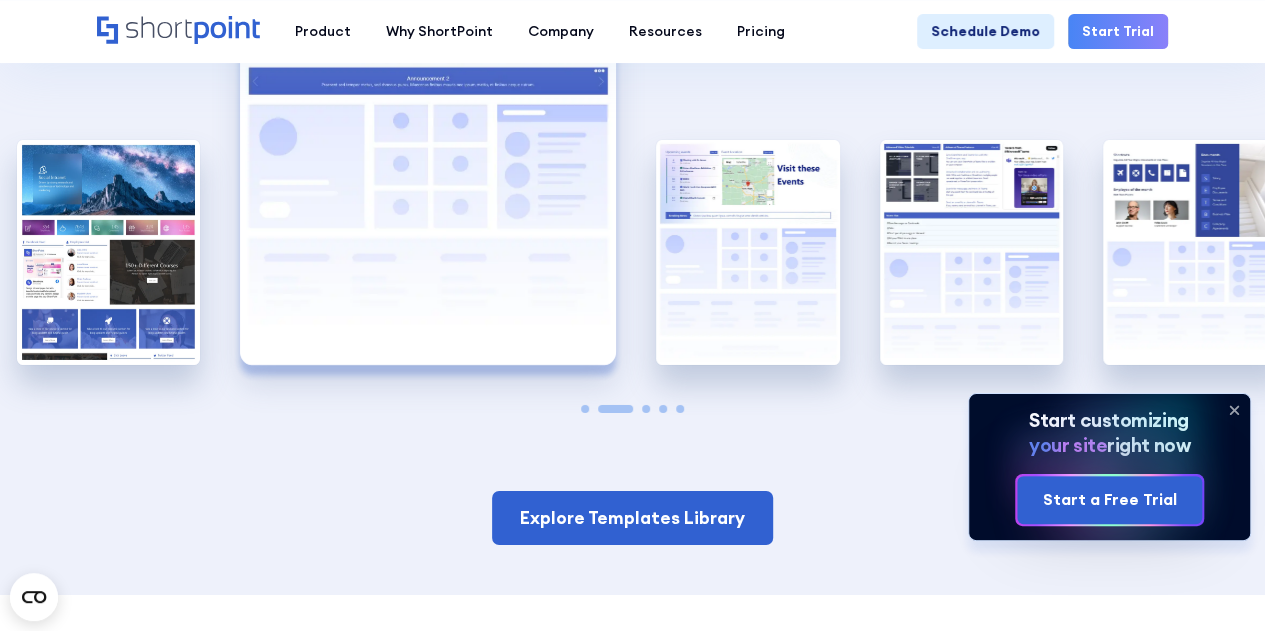 click on "Bringing social media content into your intranet sites can fuel user engagement. These are all possible by using dedicated Design Elements catering to social media platforms. Add your company Facebook or Twitter feed to your site, monitor your social media metrices, and keep your users aware of your social media presence. This template encourages communication. It keeps your users updated with the latest information about your organization. In just a glimpse, your employees can immediately see what is happening within your company and collaborate about the steps they need to take. This is an example of a design that enables productivity. It showcases all company events, a map that clearly pin points the location of the events, and a ticker that details additional information about the events. Through these, employees can easily keep track of any activities and/or workload they may need to attend to that relates to these events." at bounding box center (632, 132) 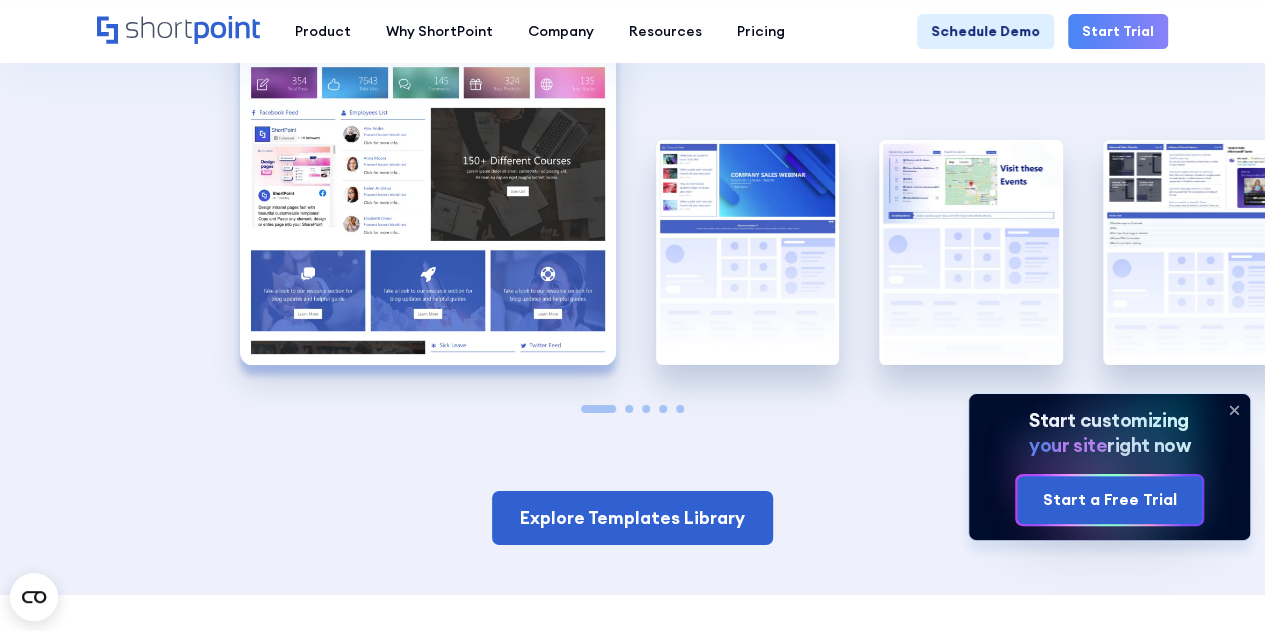 click at bounding box center [598, 409] 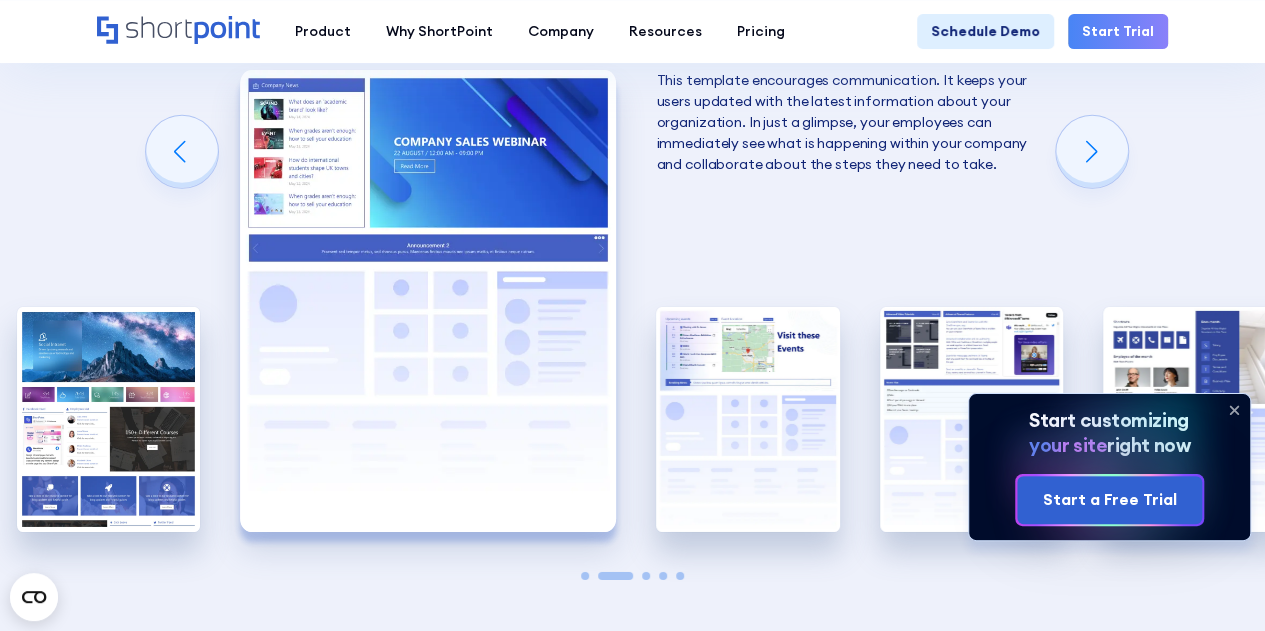 scroll, scrollTop: 3094, scrollLeft: 0, axis: vertical 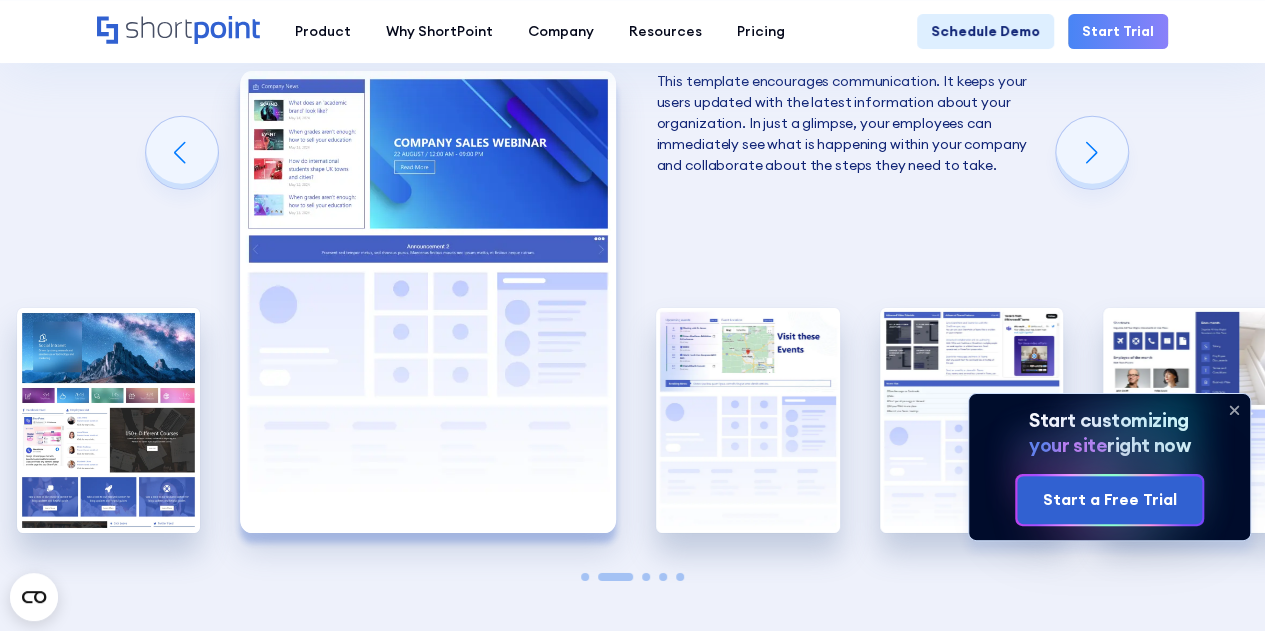 click at bounding box center (646, 577) 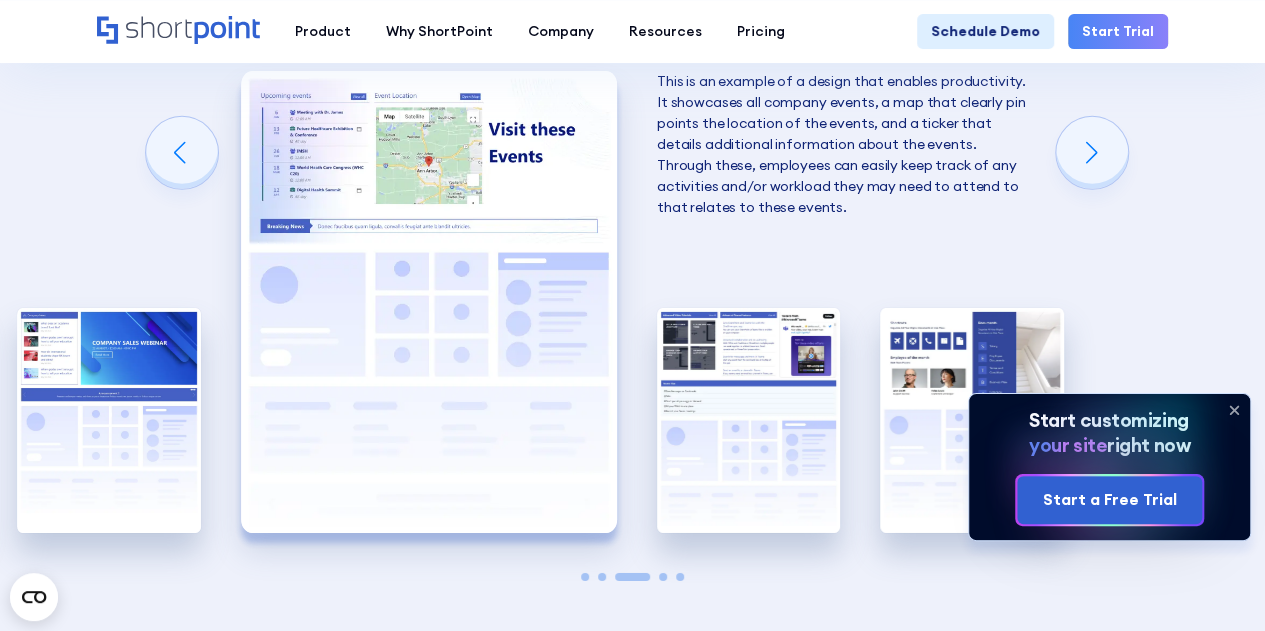 click at bounding box center (663, 577) 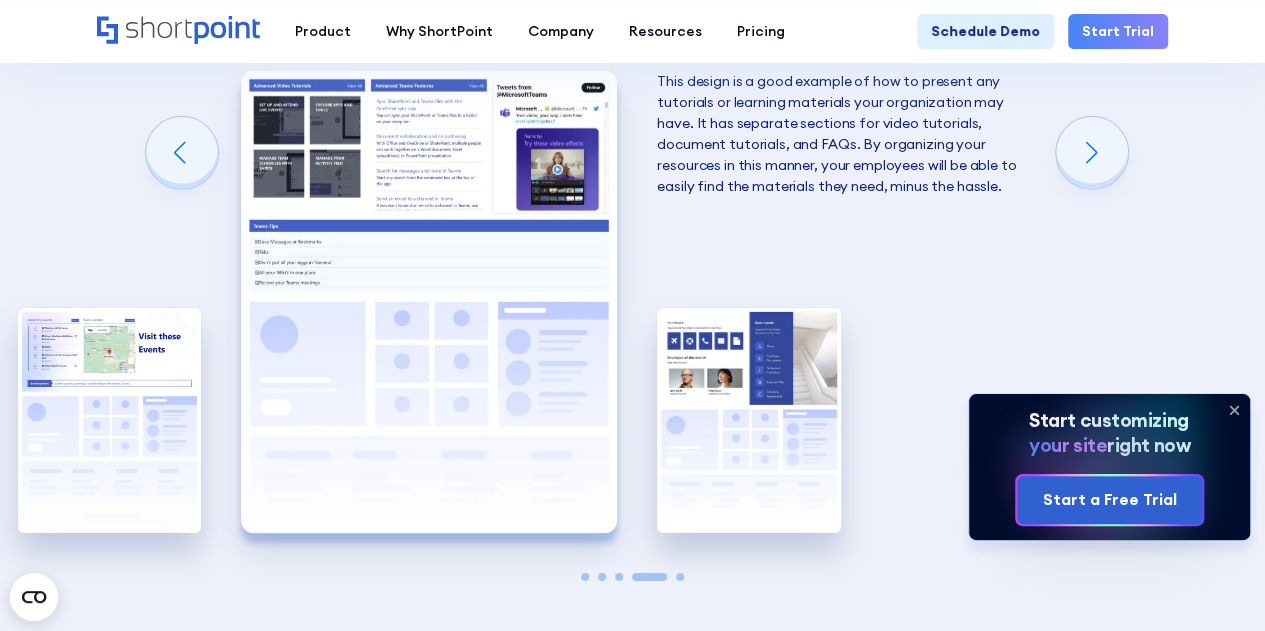 click at bounding box center [680, 577] 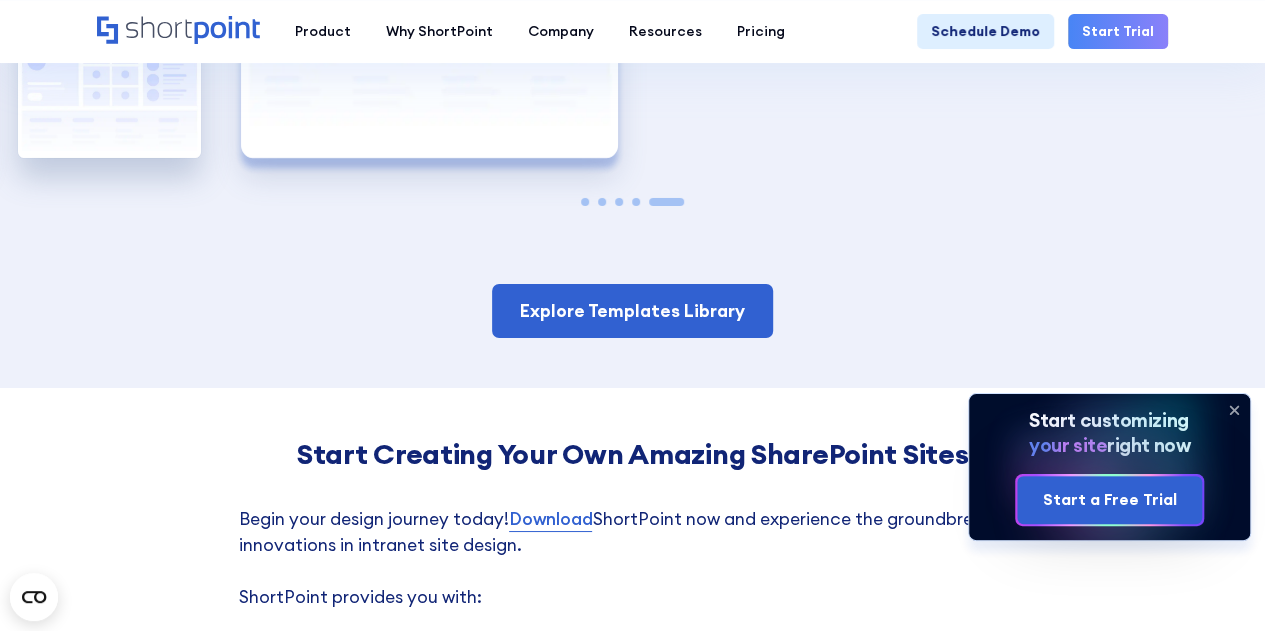 scroll, scrollTop: 3470, scrollLeft: 0, axis: vertical 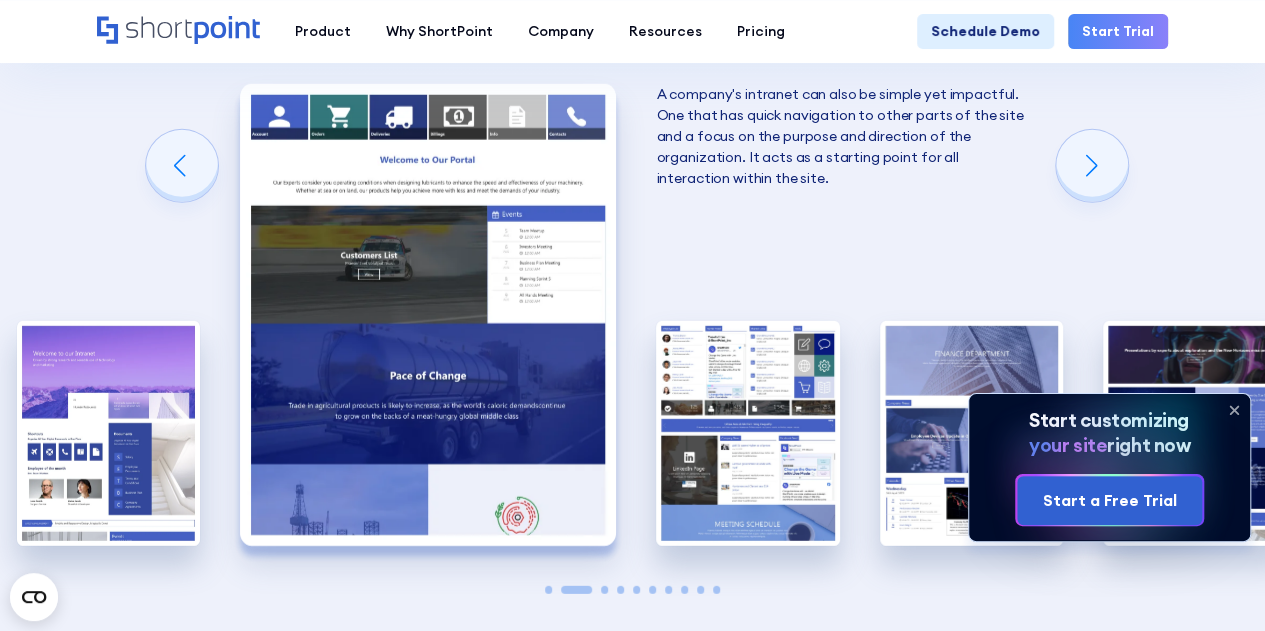 click 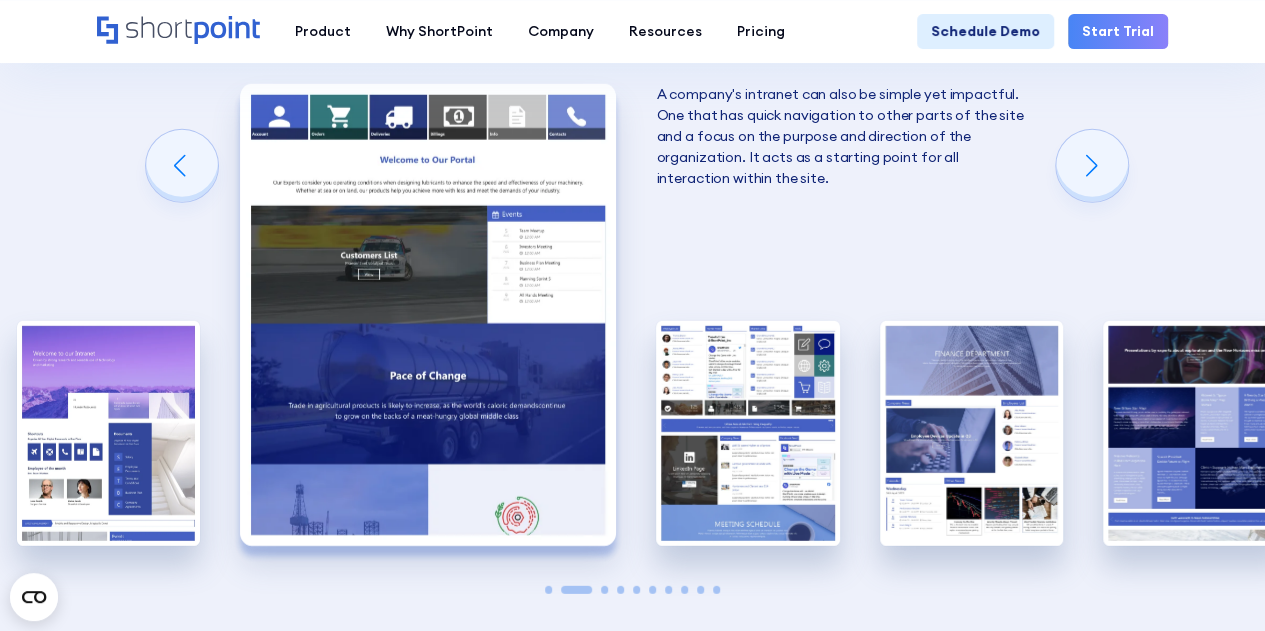 click on "A complete SharePoint intranet has a design that identifies with the company's branding at one glance. It also contains components that are important to all employees. This may include a section for easy access to tools, documents, sites that help in their day-to-day work, and more. It will also has sections that highlight crucial information for the awareness of all such as news, recognition, and events. A company's intranet can also be simple yet impactful. One that has quick navigation to other parts of the site and a focus on the purpose and direction of the organization. It acts as a starting point for all interaction within the site. An intranet can also be used to highlight its social media presence and the conversation that happens in different platforms. An effective site will also bring into focus the goals of the company by communicating important metrics or key performance indicators. ShortPoint ." at bounding box center (632, 313) 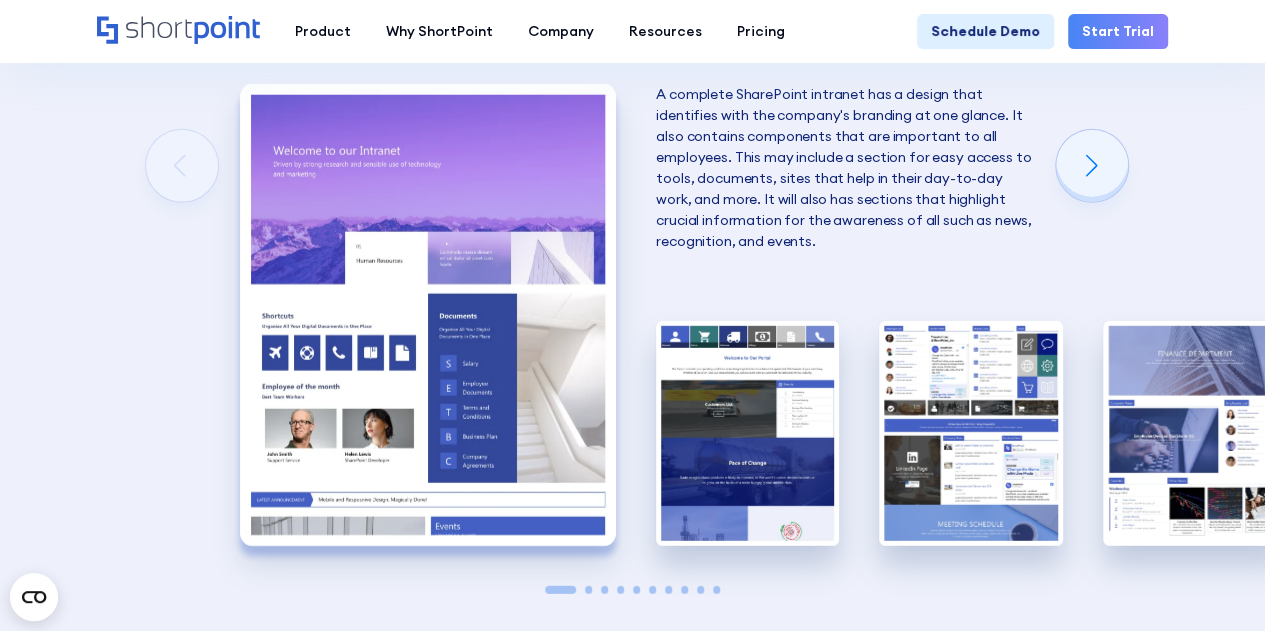 click at bounding box center (560, 590) 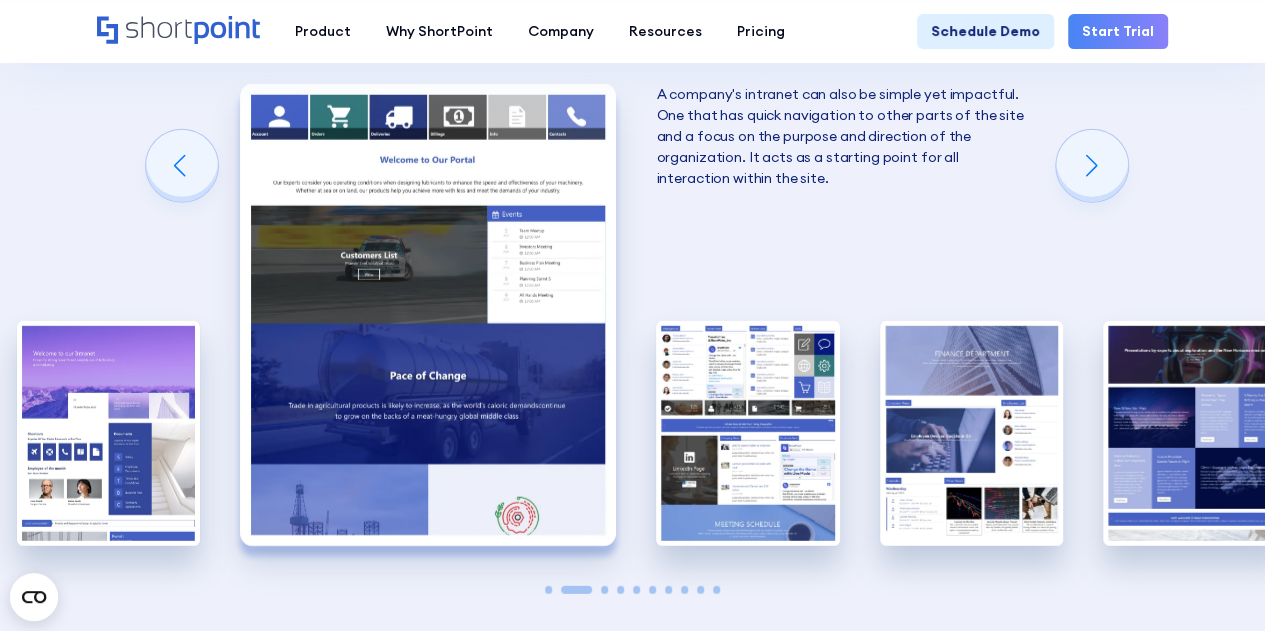 click at bounding box center [604, 590] 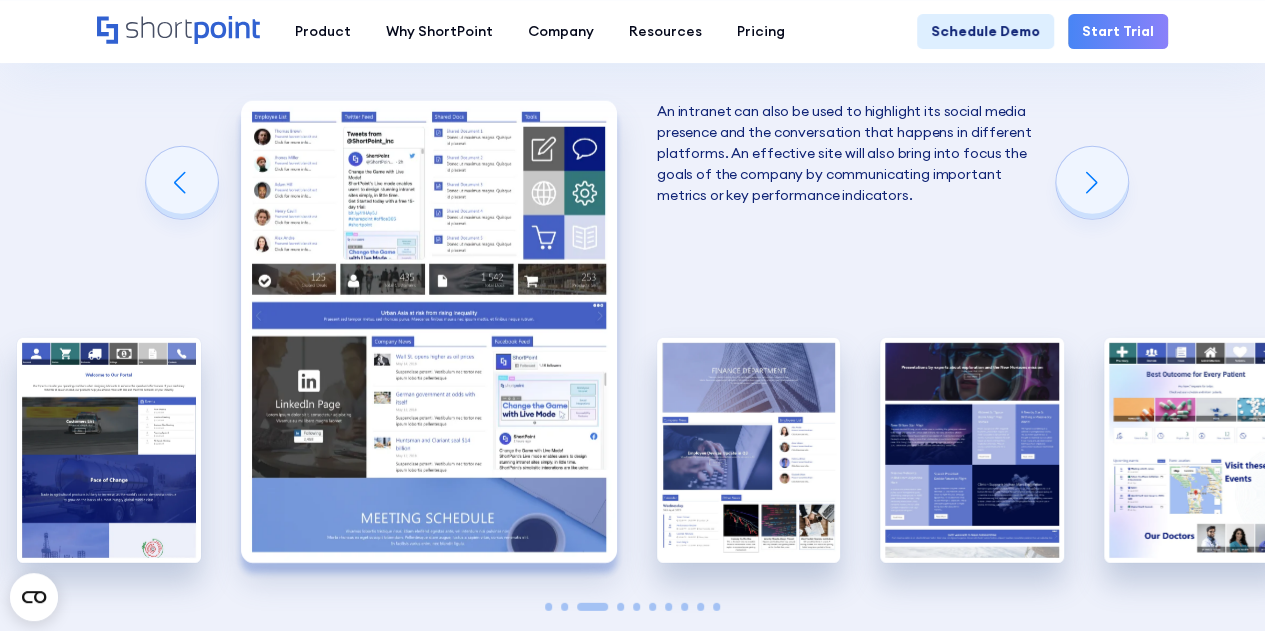 scroll, scrollTop: 2578, scrollLeft: 0, axis: vertical 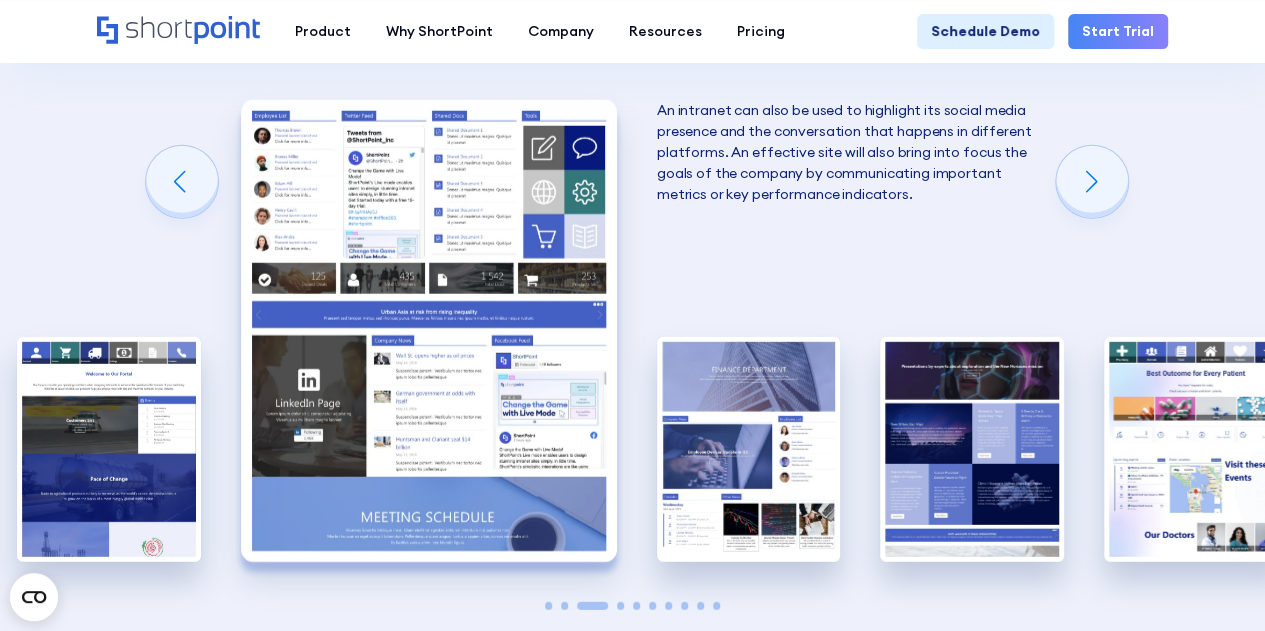 click at bounding box center (620, 606) 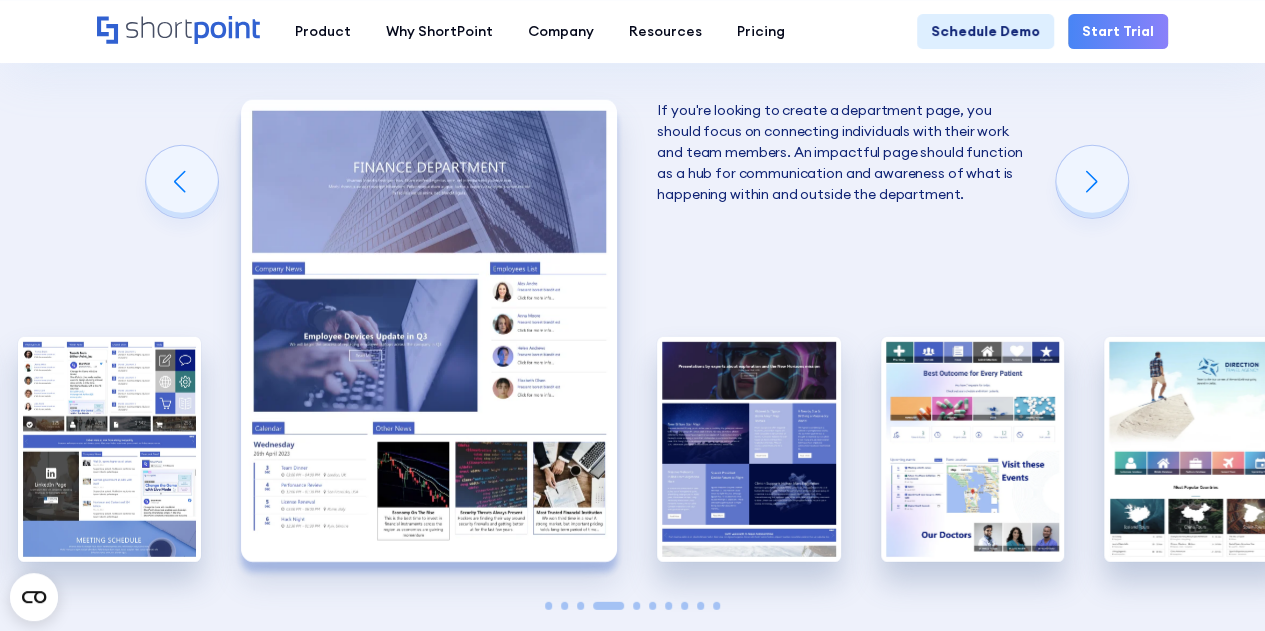 click at bounding box center [636, 606] 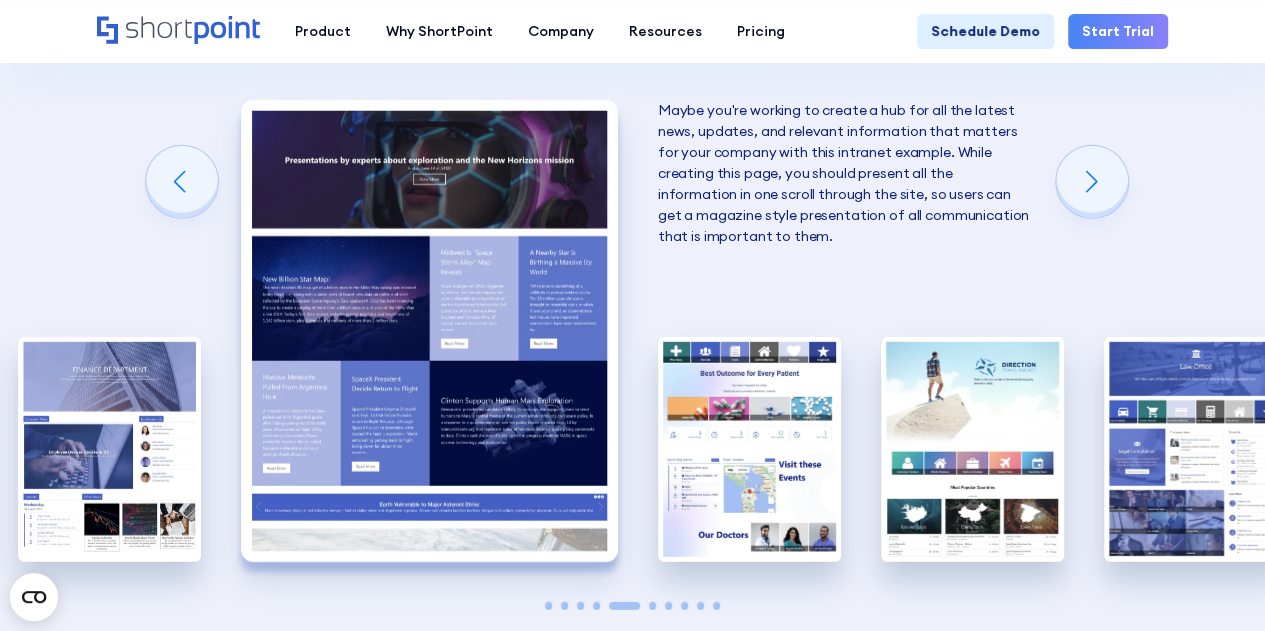 click at bounding box center (652, 606) 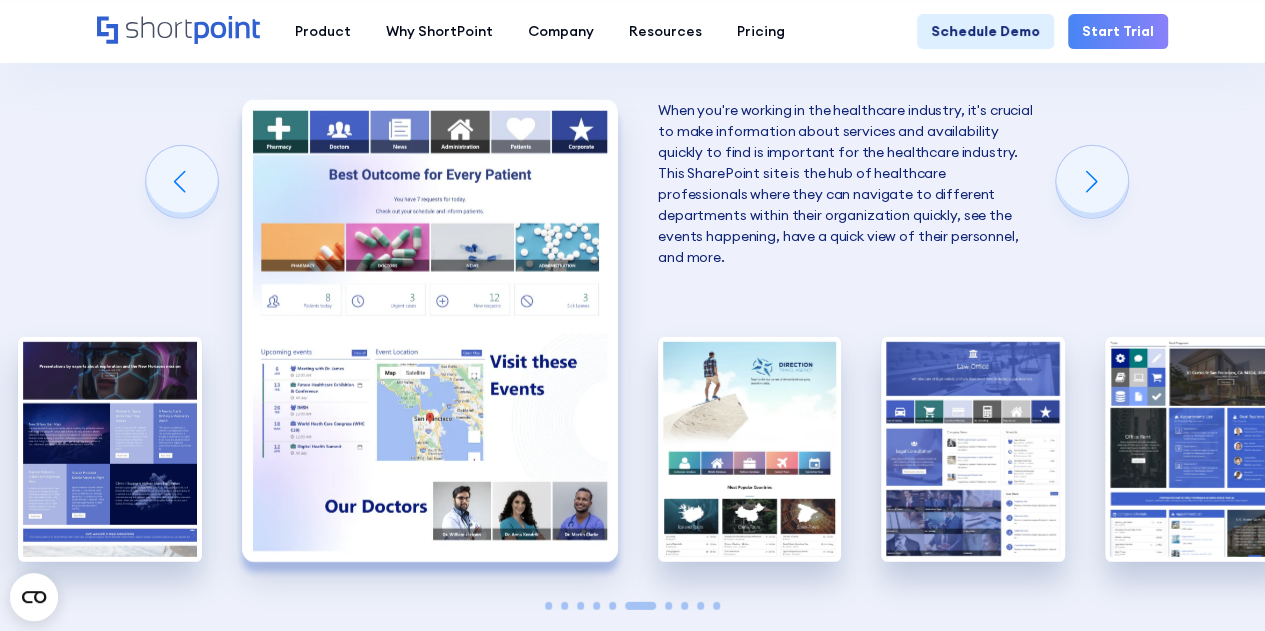 click at bounding box center (668, 606) 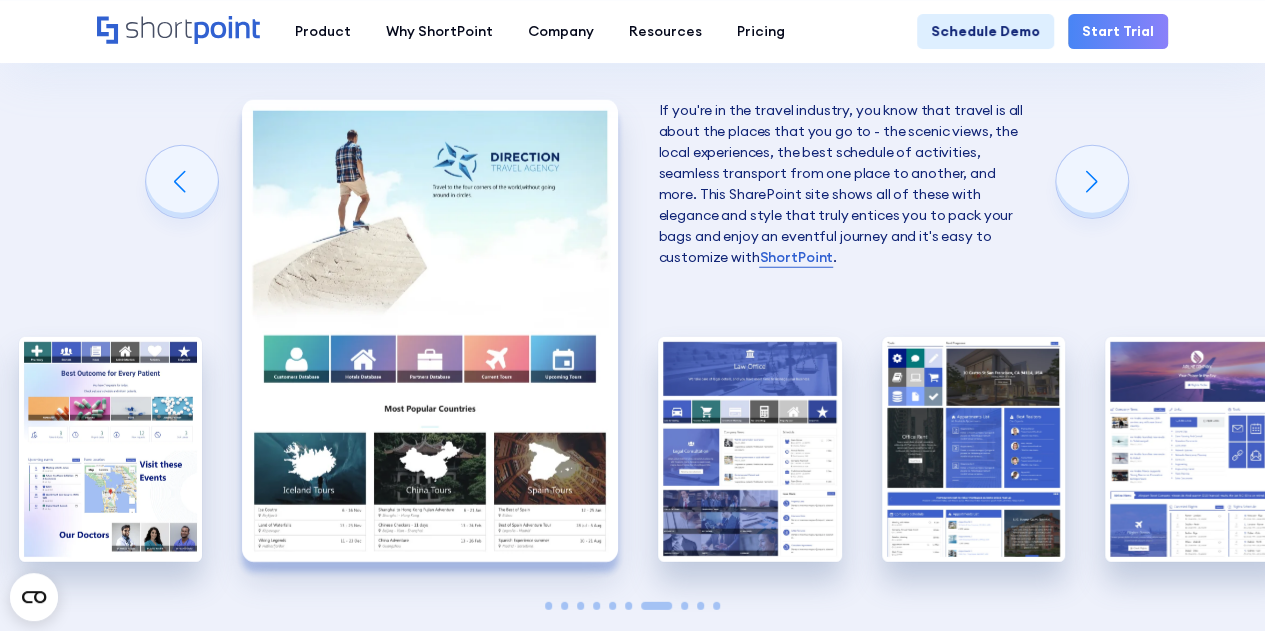 click at bounding box center [684, 606] 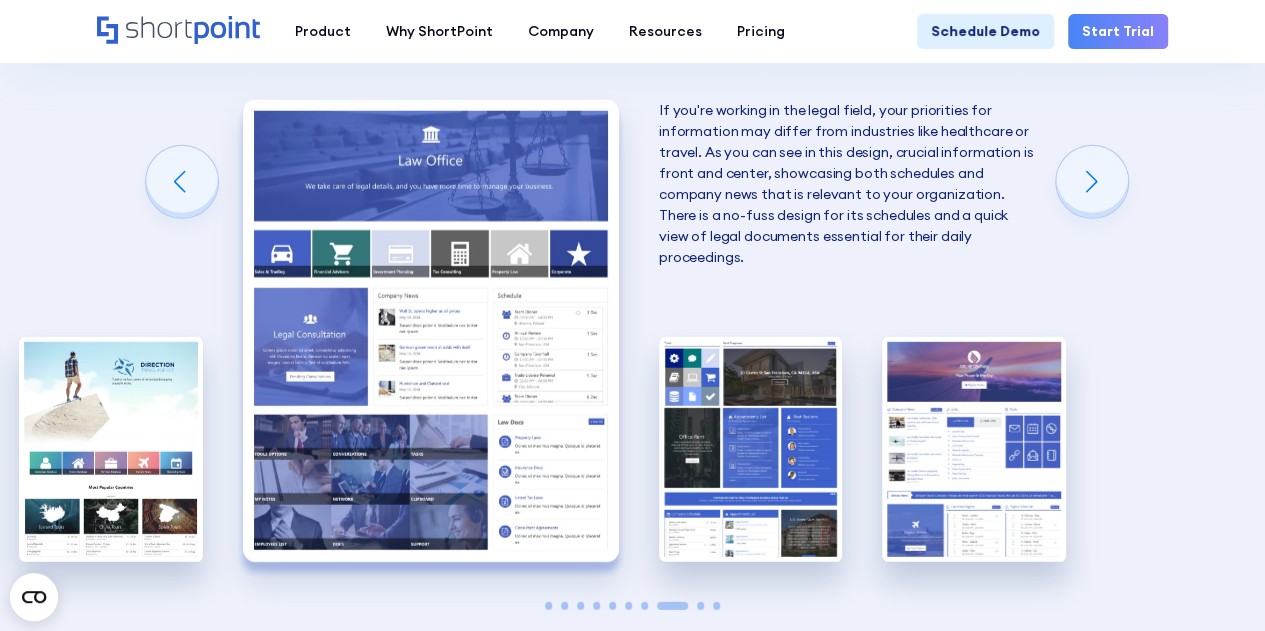 click at bounding box center [700, 606] 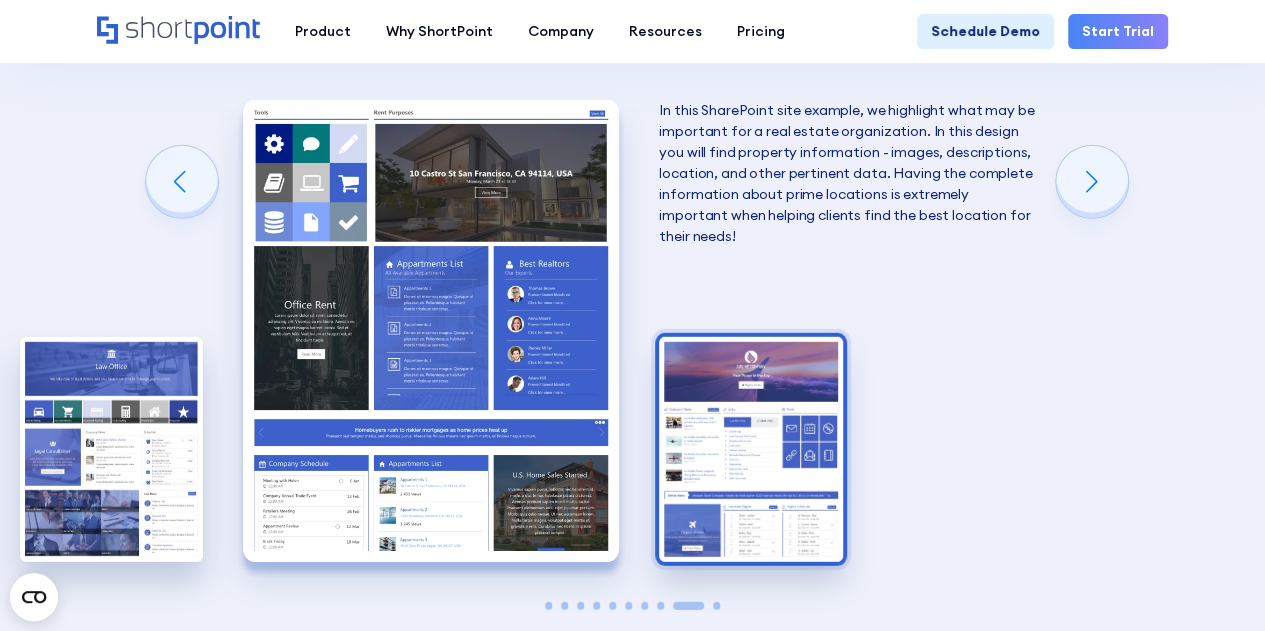 click at bounding box center [750, 449] 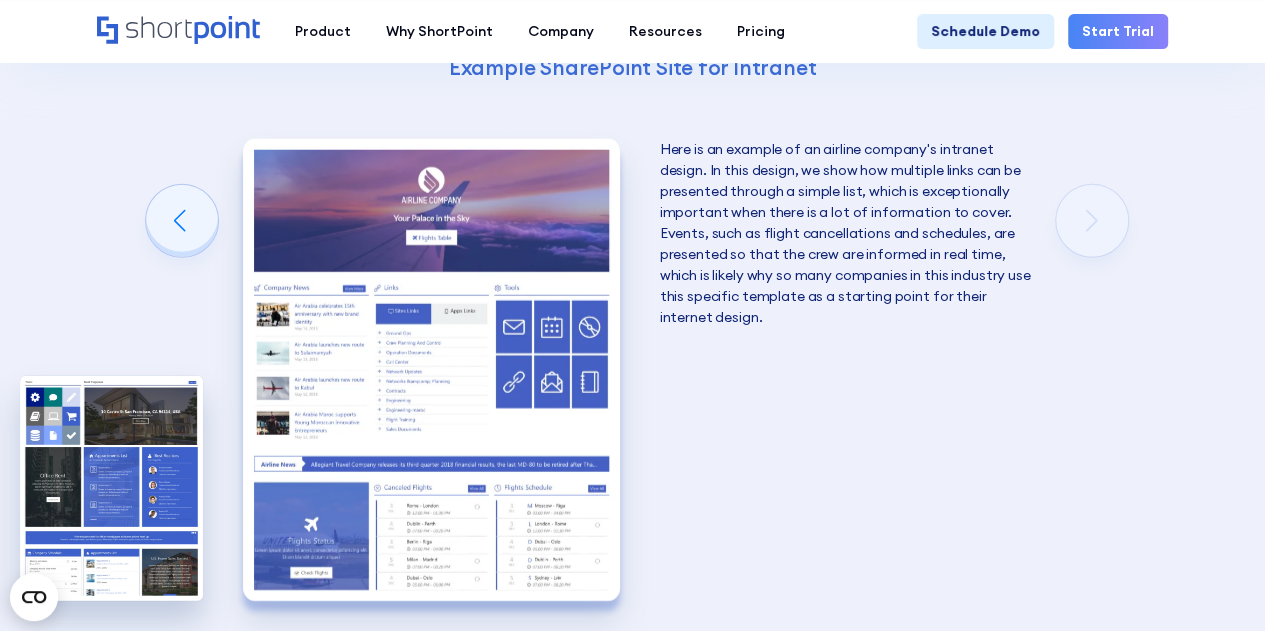 scroll, scrollTop: 2540, scrollLeft: 0, axis: vertical 